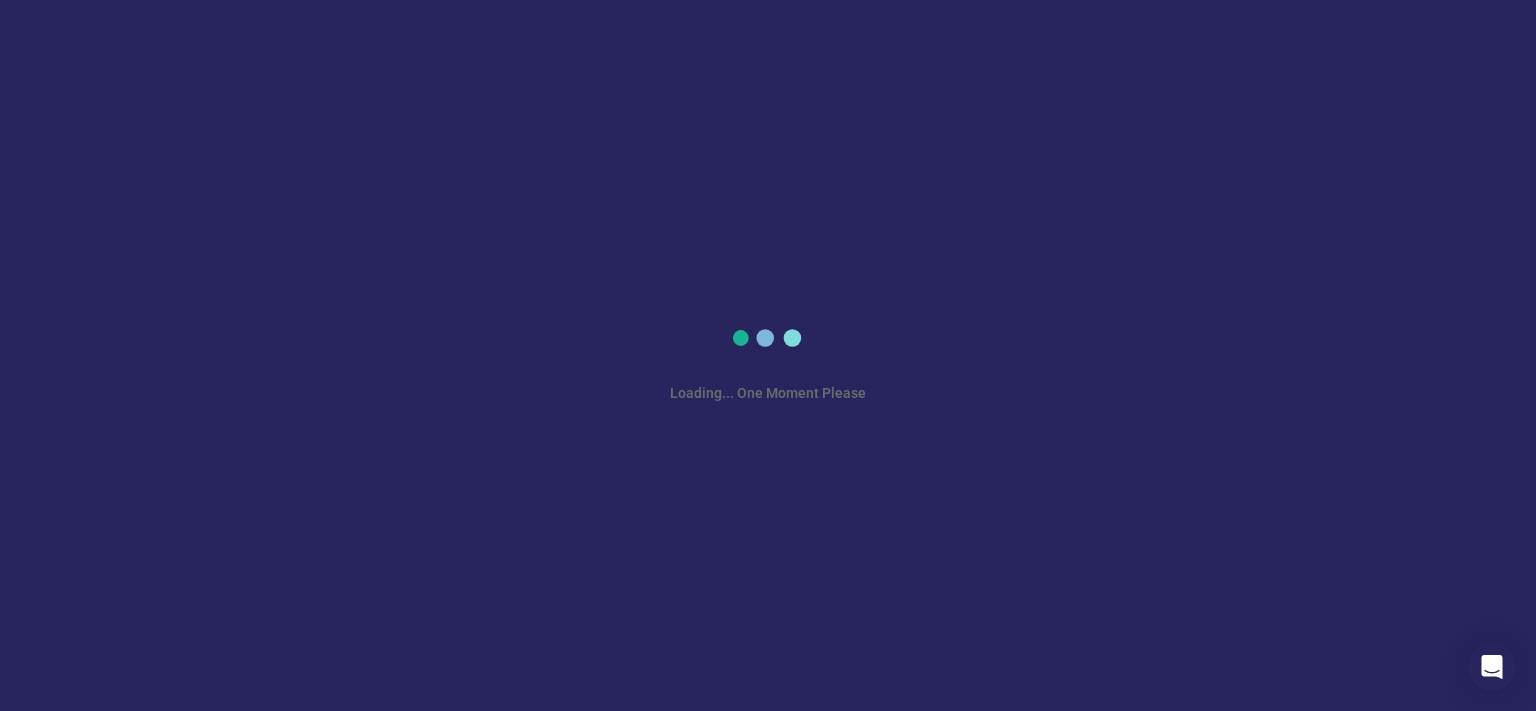 scroll, scrollTop: 0, scrollLeft: 0, axis: both 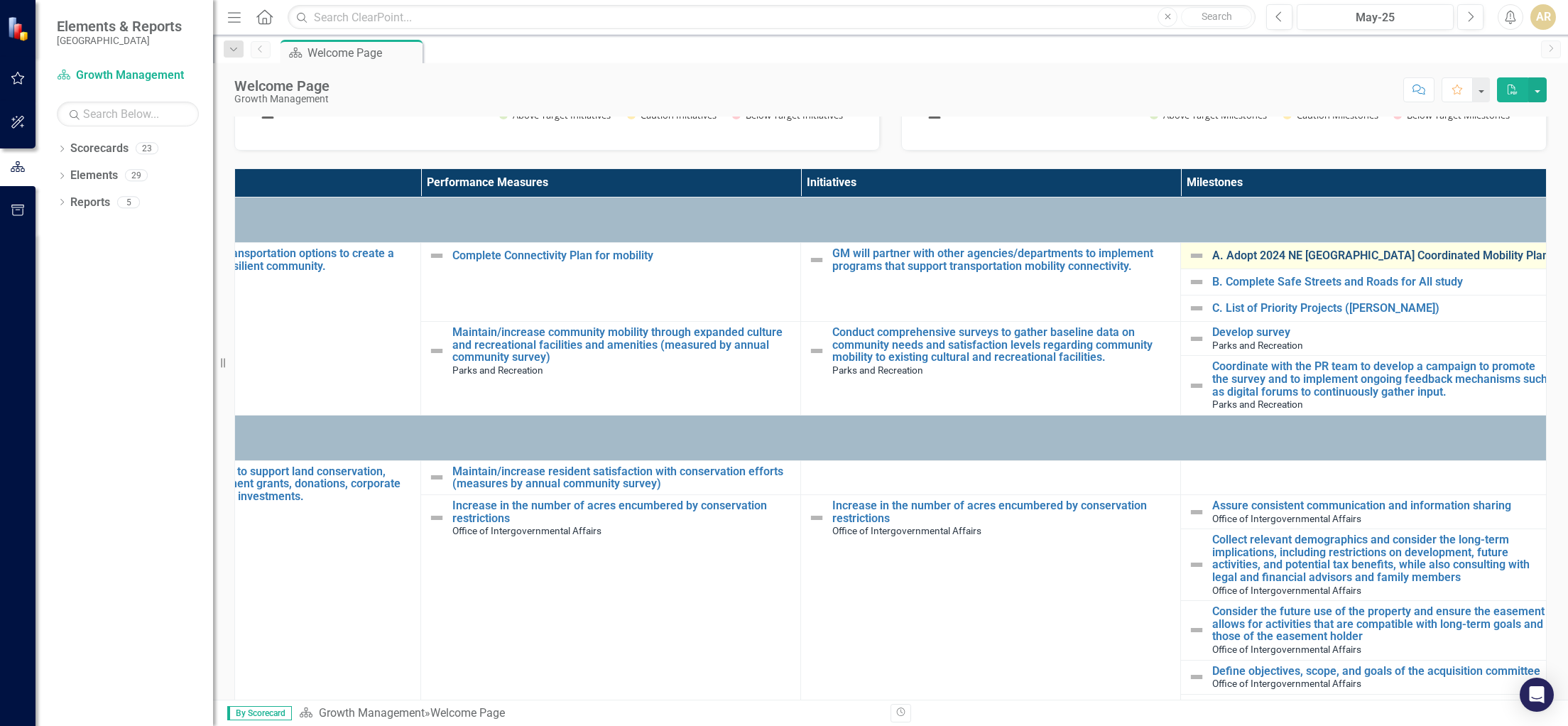 click on "A. Adopt 2024 NE [GEOGRAPHIC_DATA] Coordinated Mobility Plan" at bounding box center (1383, 256) 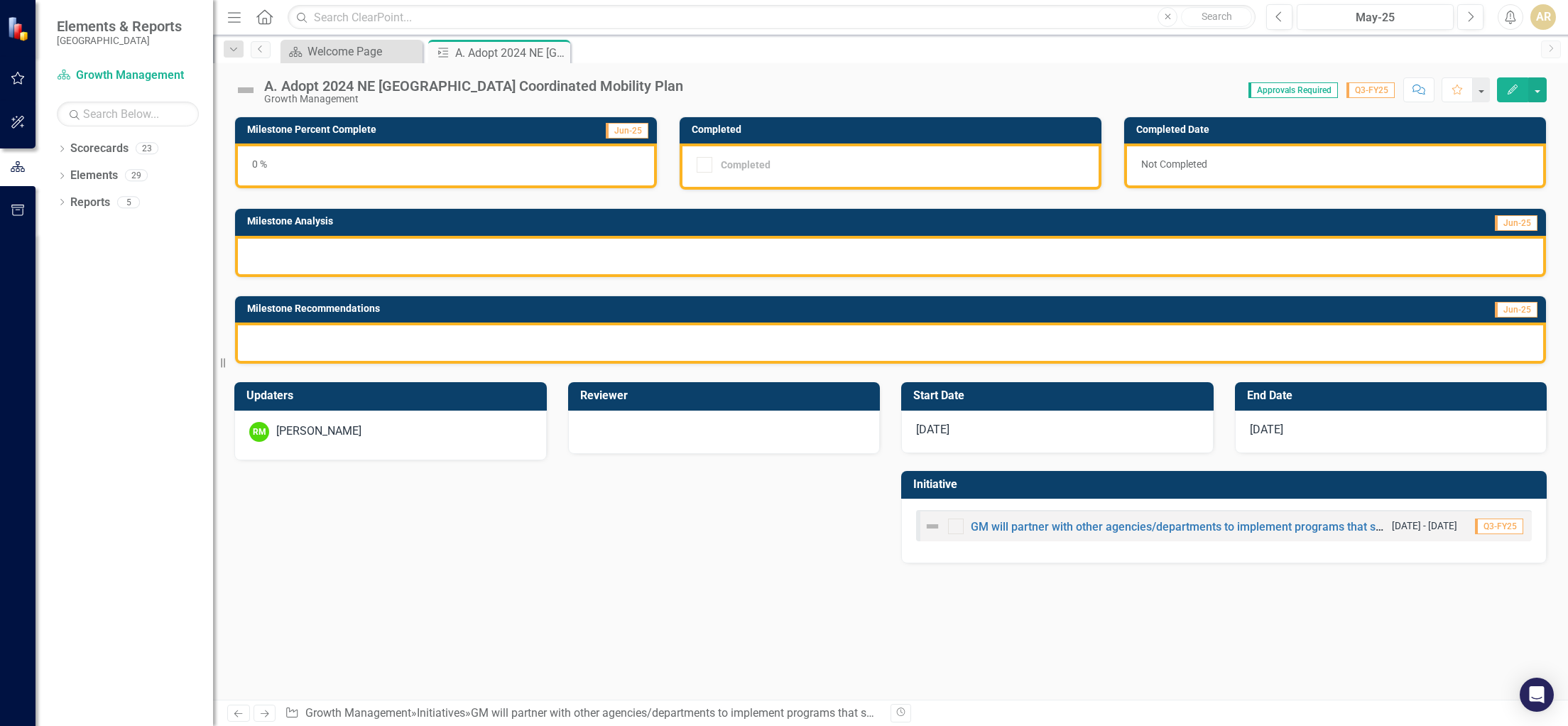 click on "0 %" at bounding box center (446, 166) 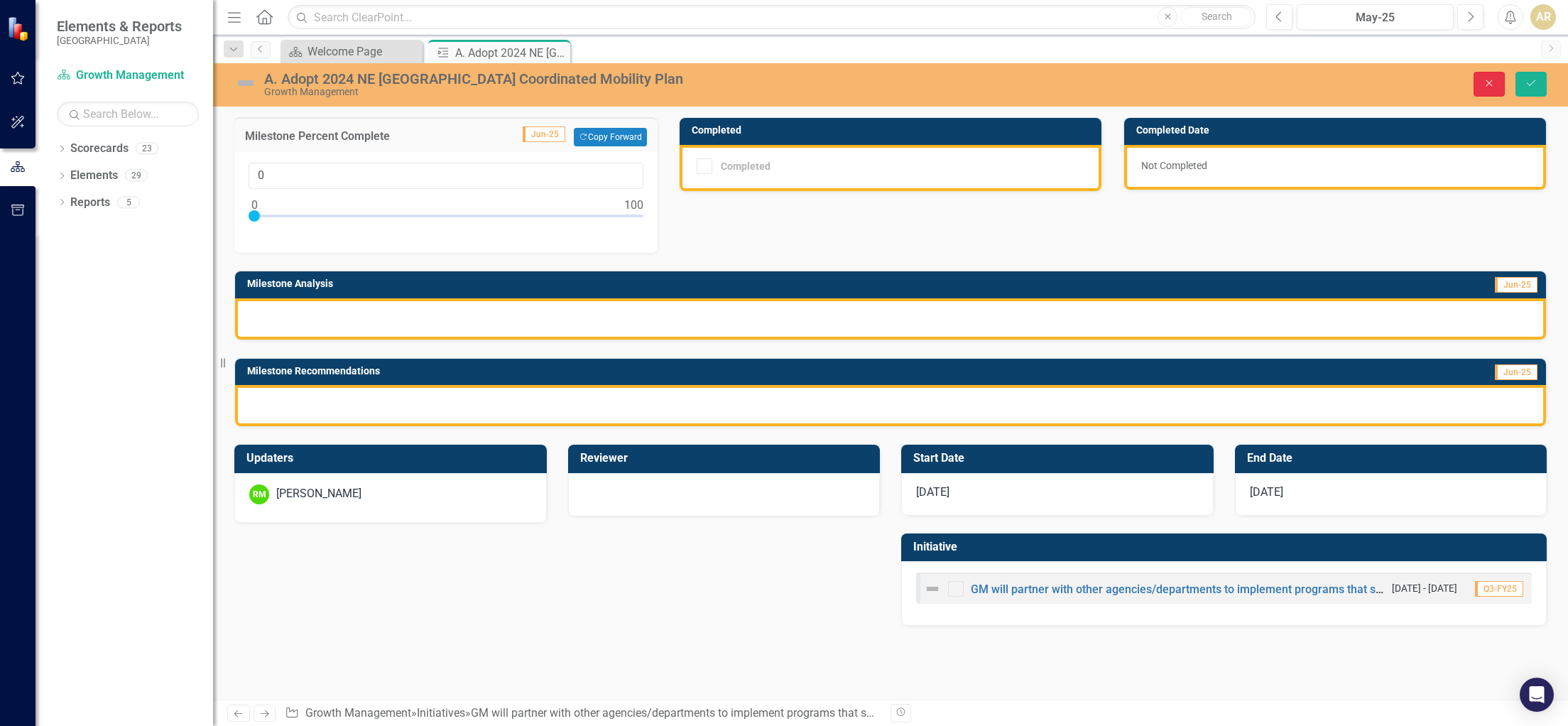 click on "Close" 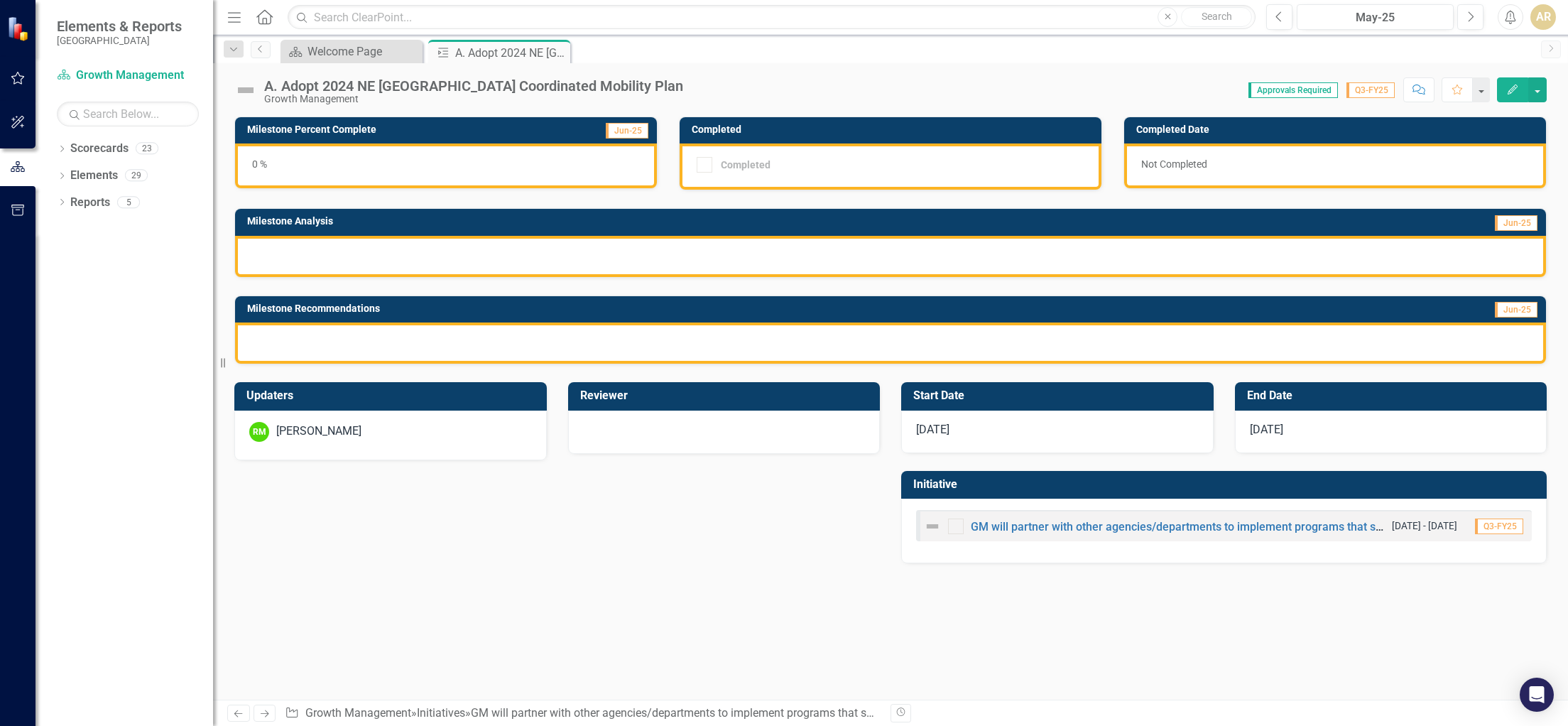 click on "Milestone Percent Complete Jun-25 0 % Completed Completed Completed Date Not Completed Milestone Analysis Jun-25 Milestone Recommendations Jun-25 Updaters RM [PERSON_NAME] Reviewer Start Date [DATE] End Date [DATE] Initiative GM will partner with other agencies/departments to implement programs that support transportation mobility connectivity. [DATE] - [DATE] Q3-FY25" at bounding box center [891, 408] 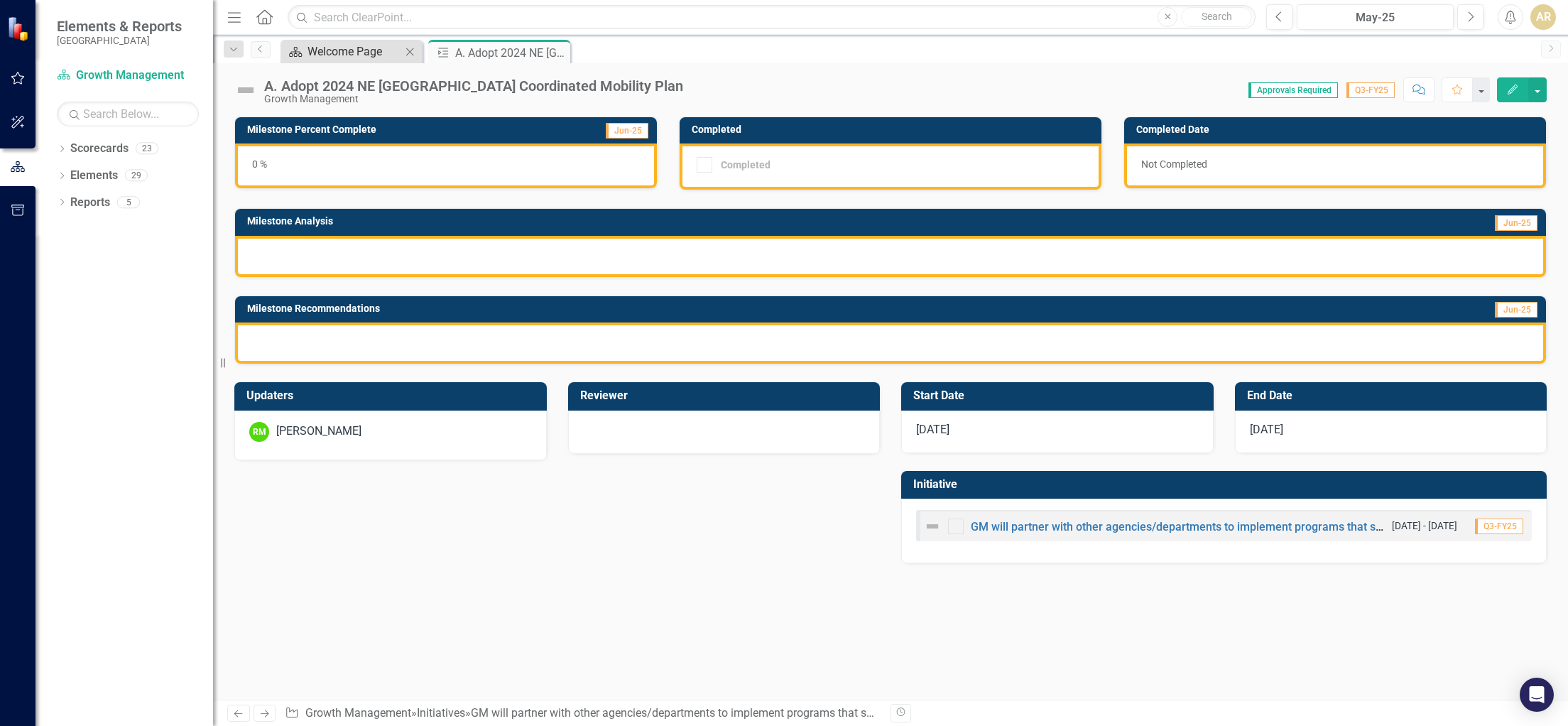click on "Welcome Page" at bounding box center [354, 51] 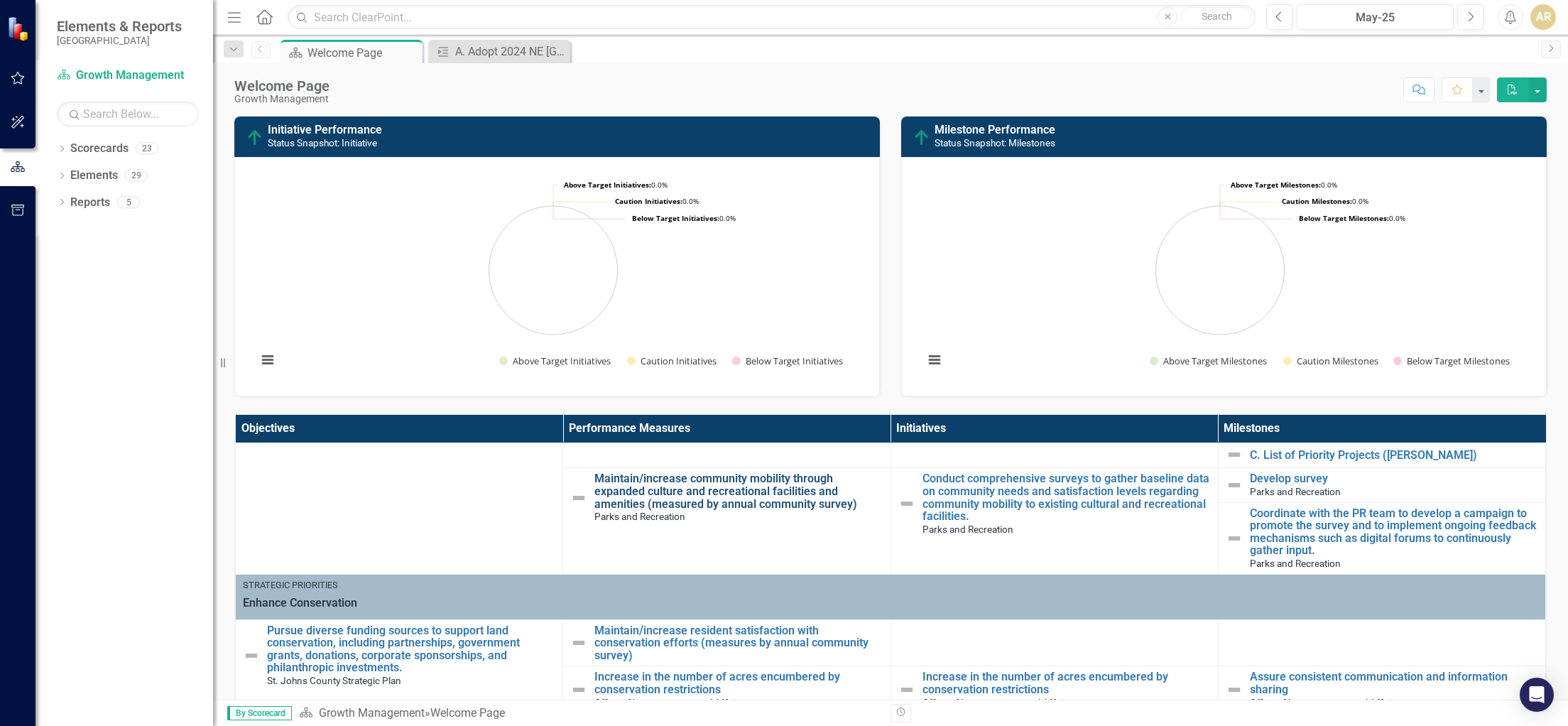 scroll, scrollTop: 78, scrollLeft: 0, axis: vertical 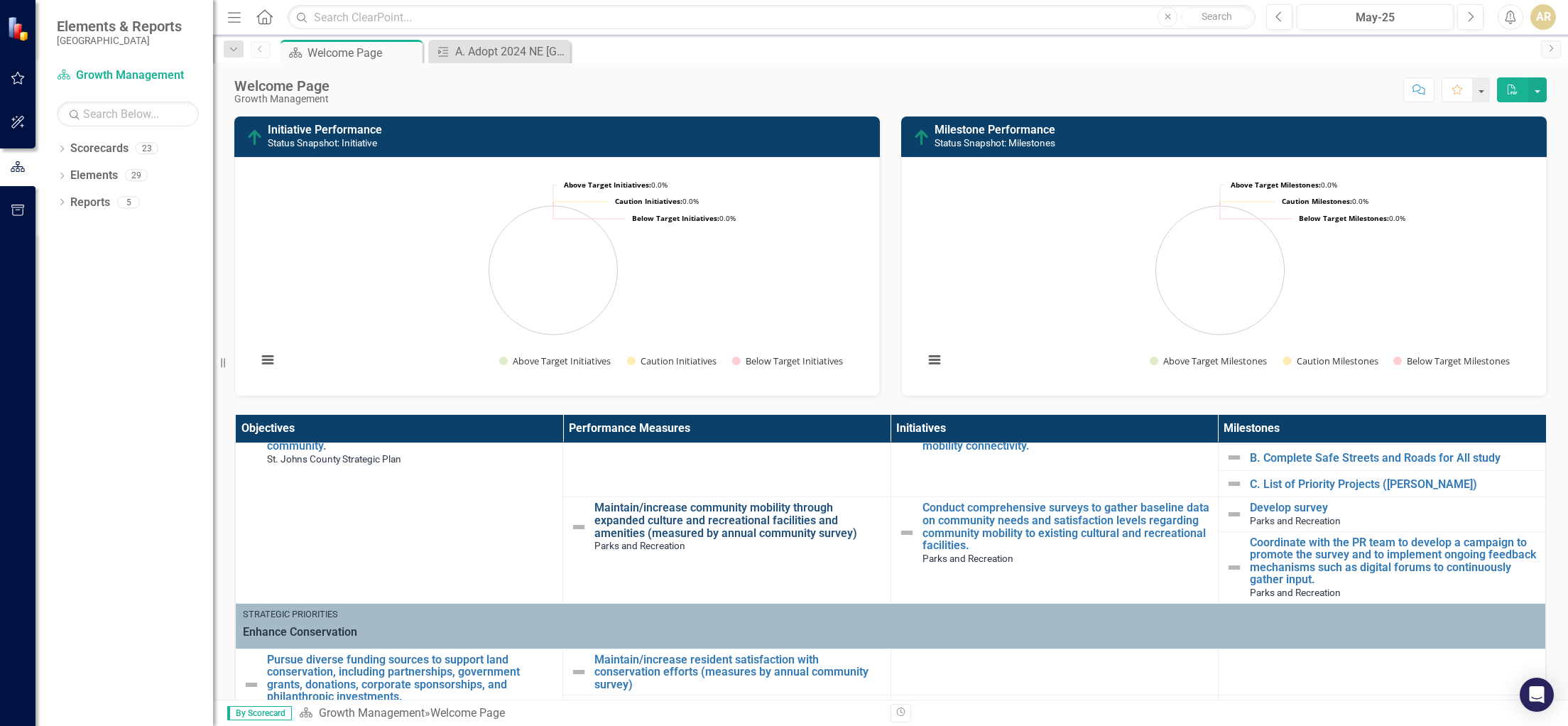 click on "Maintain/increase community mobility through expanded culture and recreational facilities and amenities (measured by annual community survey)" at bounding box center [739, 520] 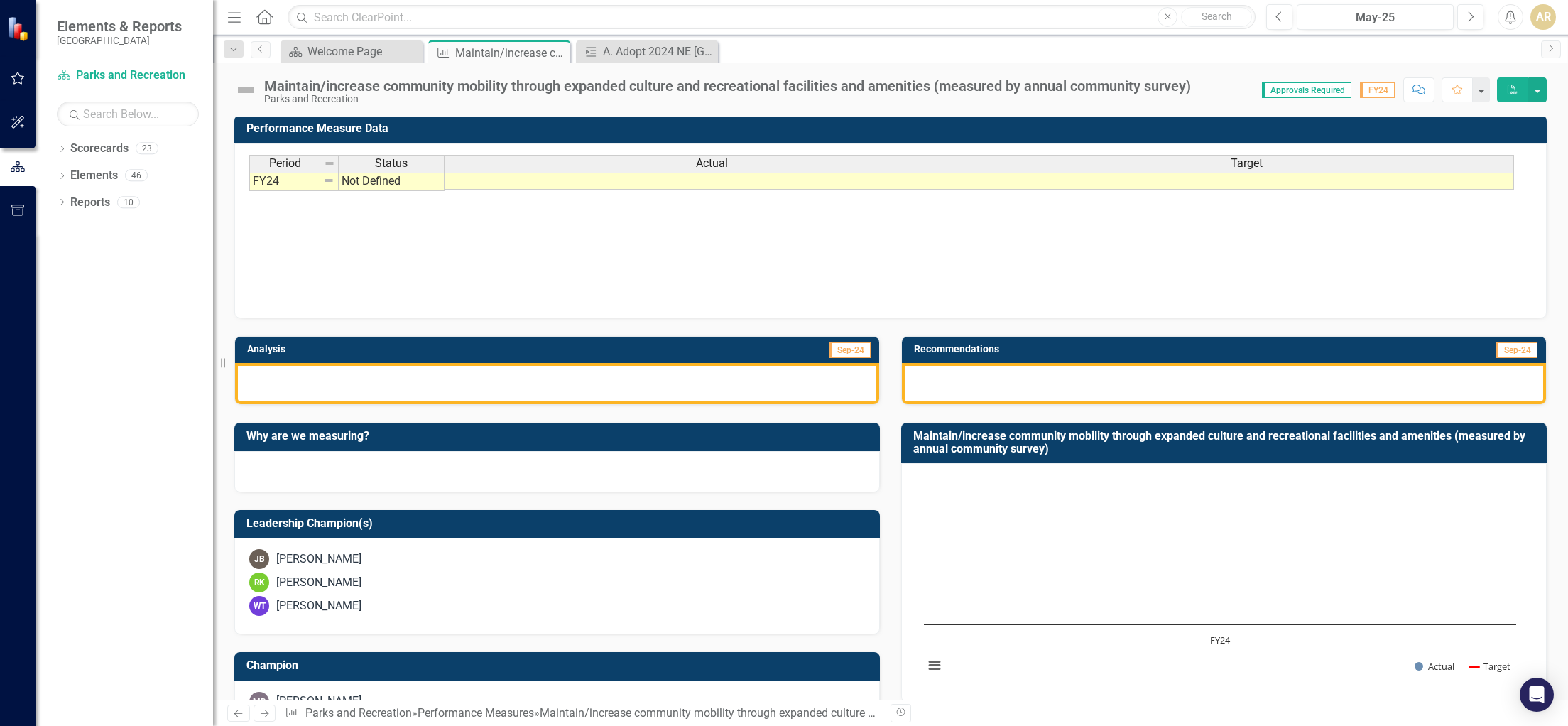 scroll, scrollTop: 0, scrollLeft: 0, axis: both 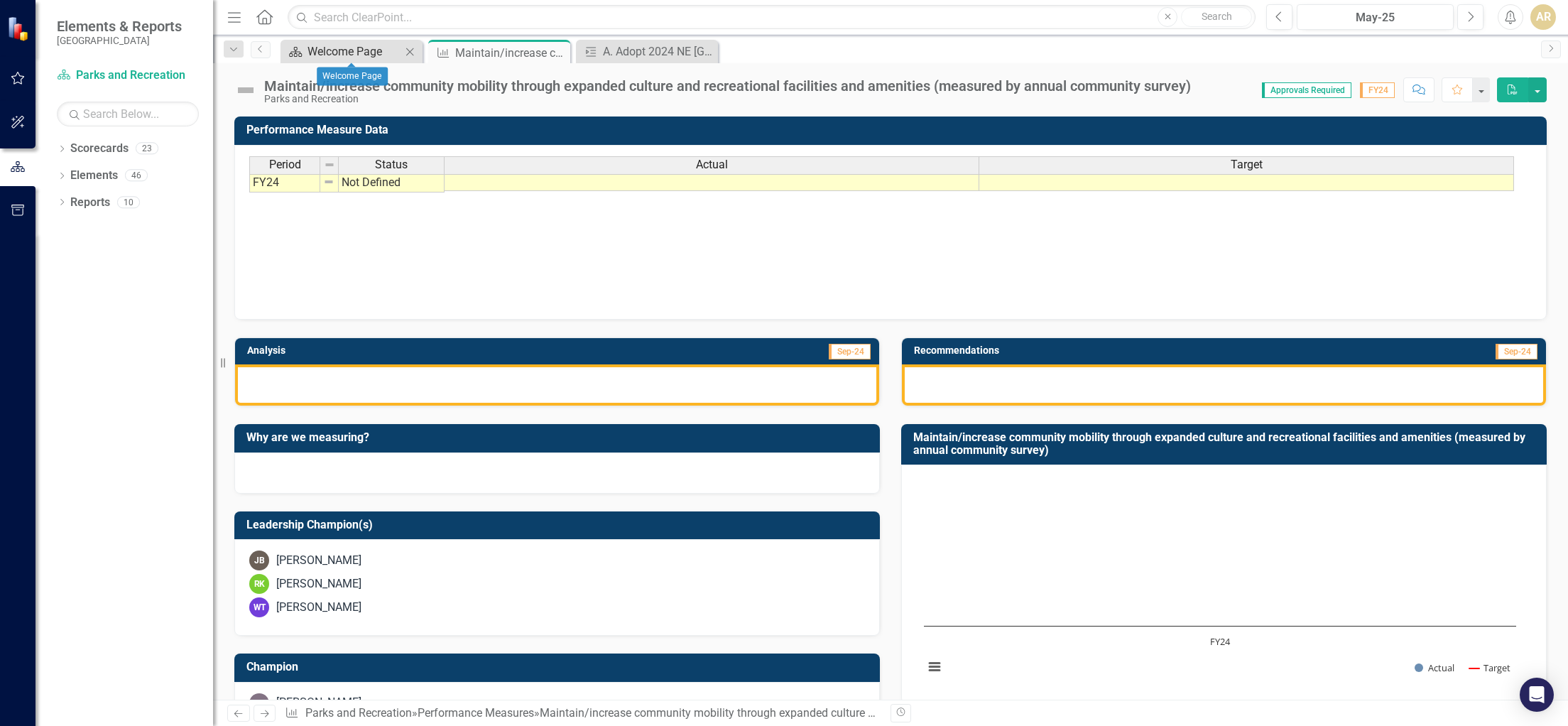 click on "Welcome Page" at bounding box center (354, 51) 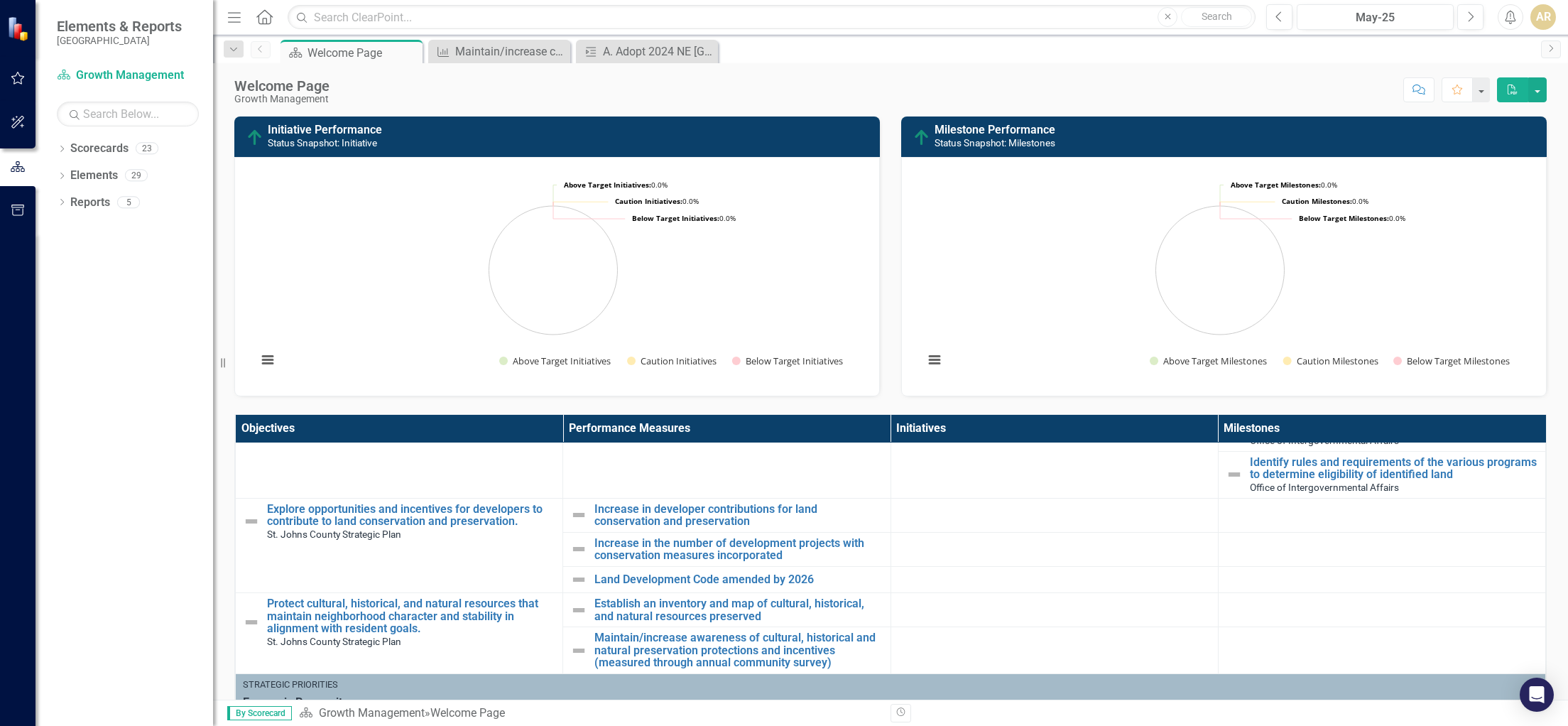 scroll, scrollTop: 922, scrollLeft: 0, axis: vertical 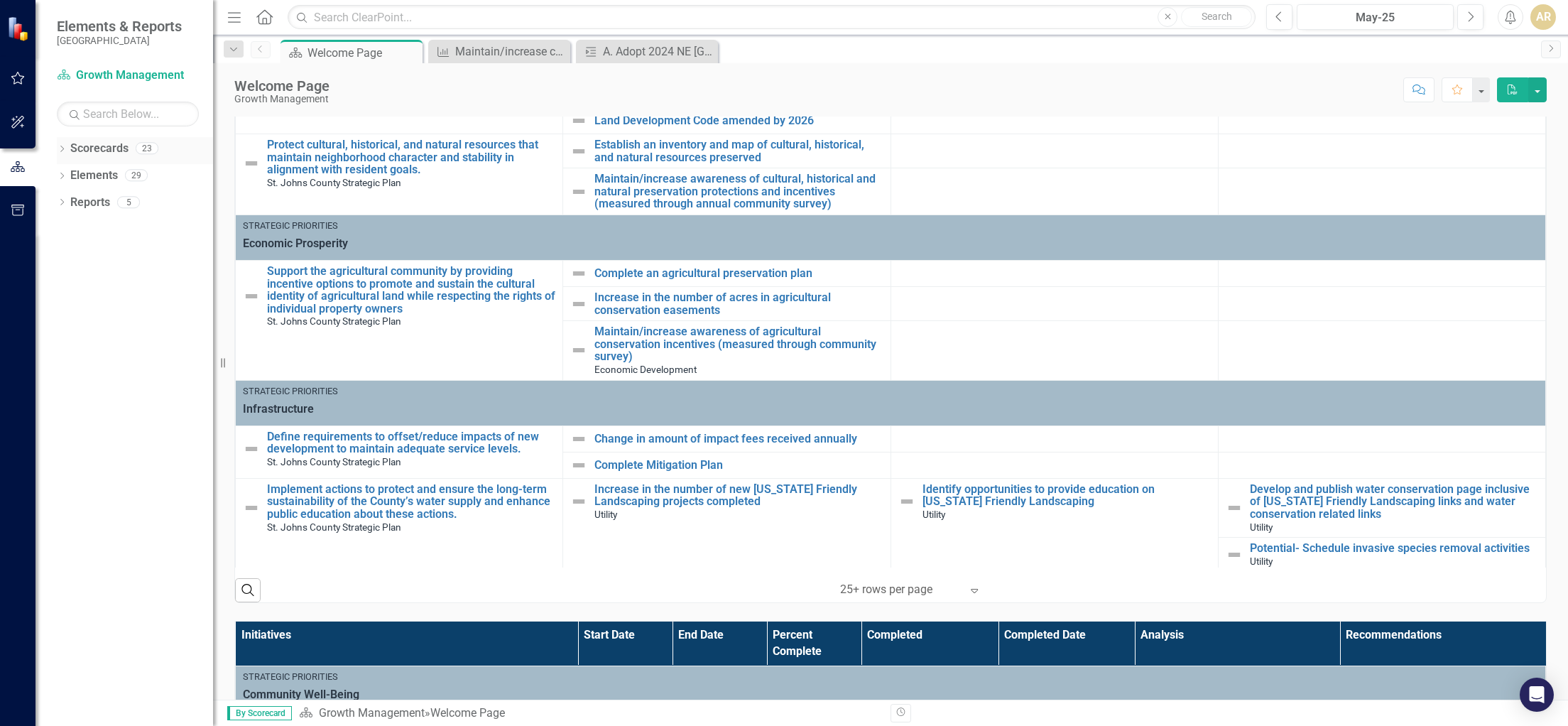 click on "Dropdown" 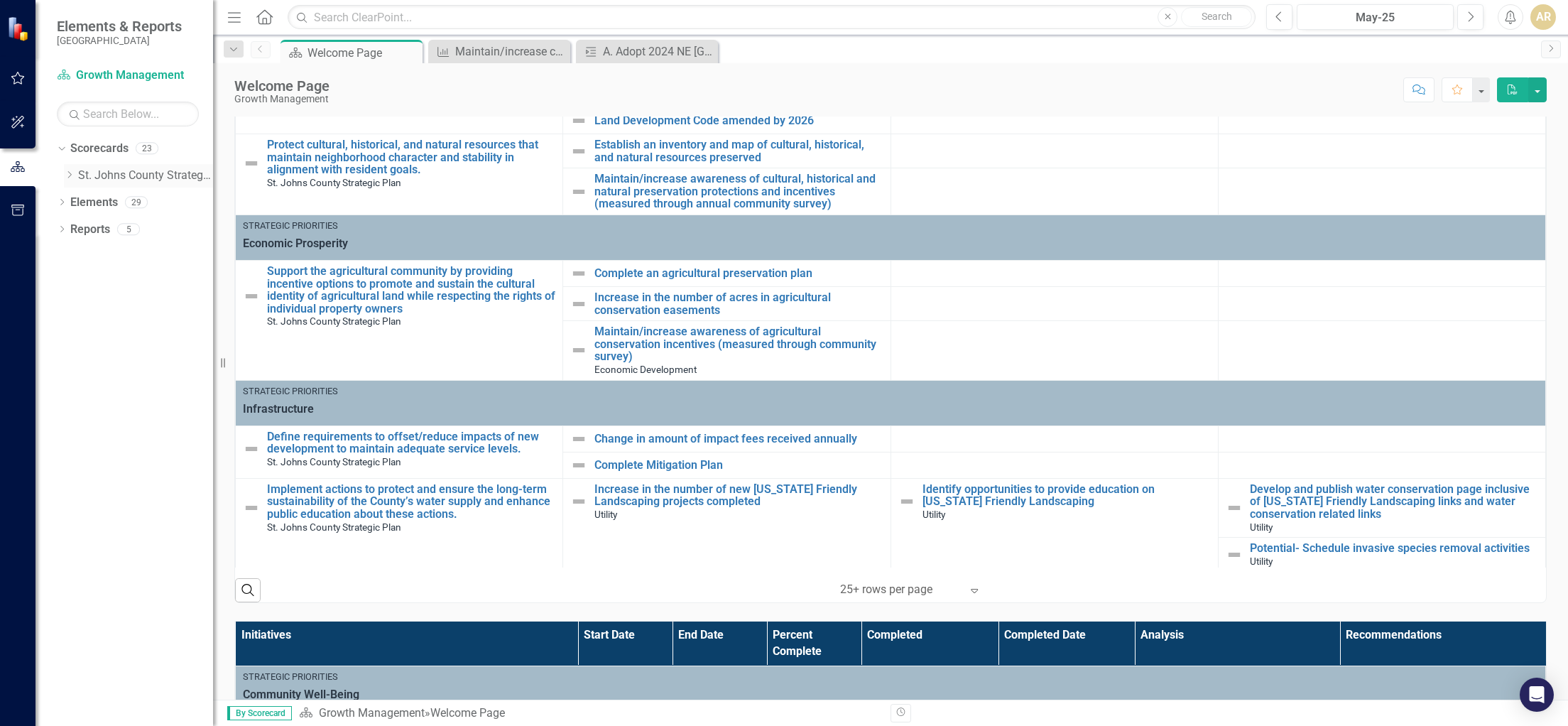 click on "Dropdown" 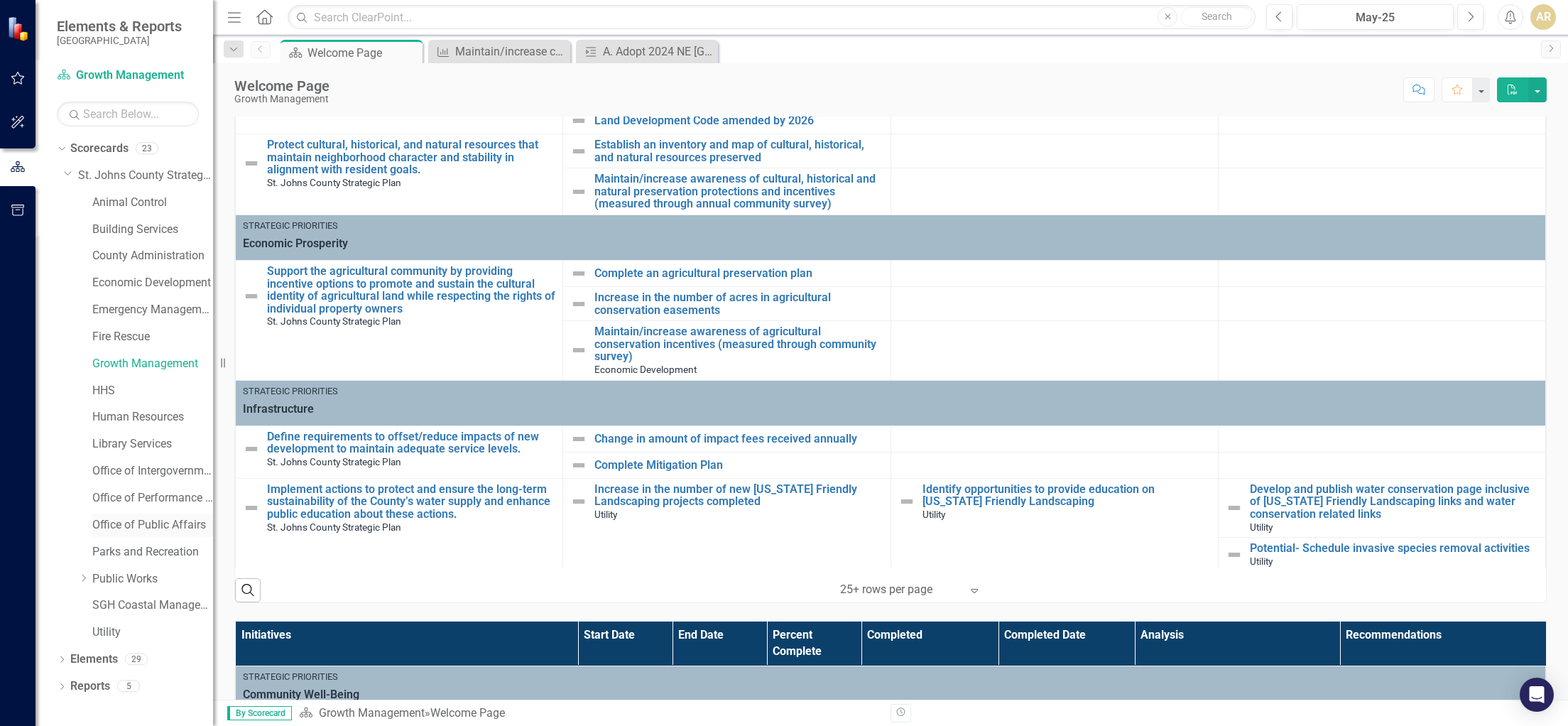 click on "Office of Public Affairs" at bounding box center [153, 525] 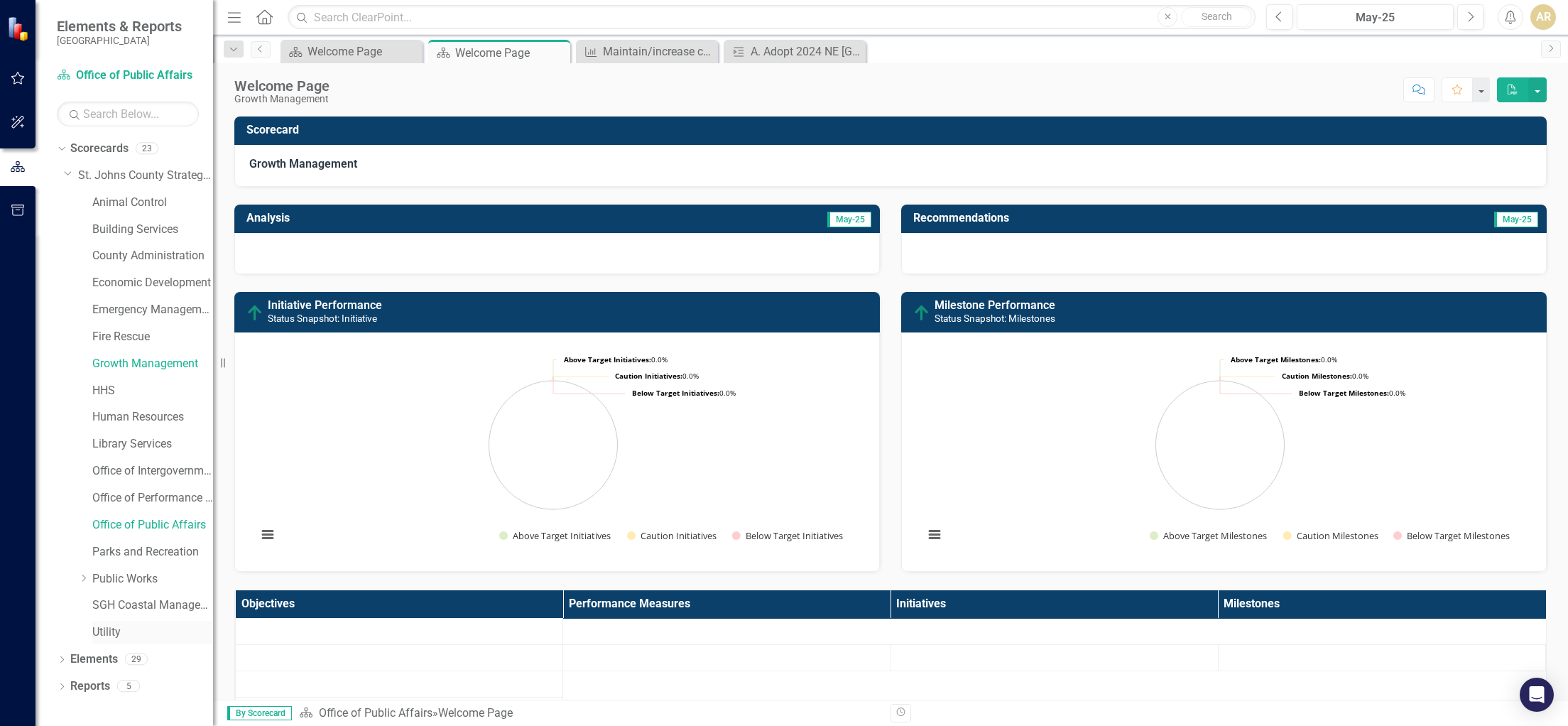 click on "Utility" at bounding box center [153, 632] 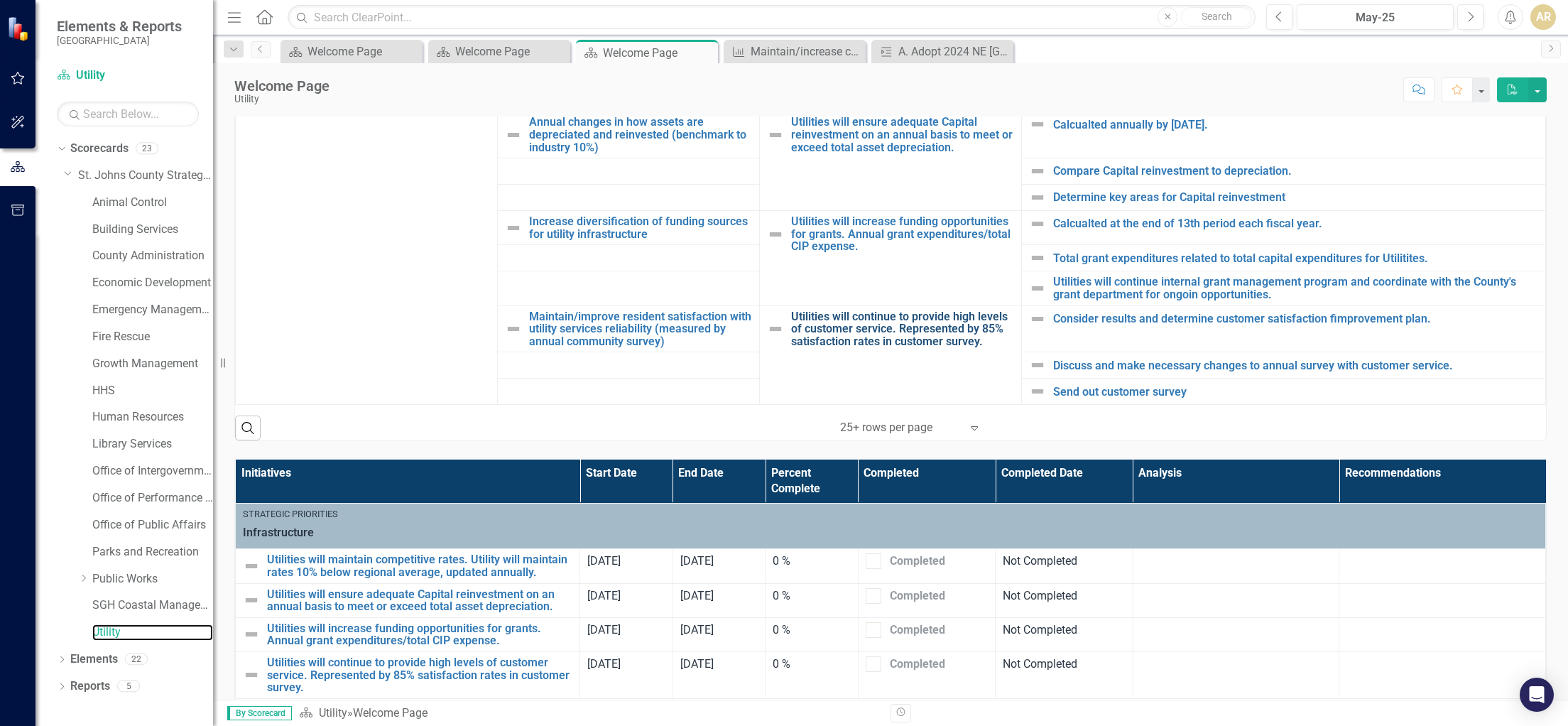 scroll, scrollTop: 705, scrollLeft: 0, axis: vertical 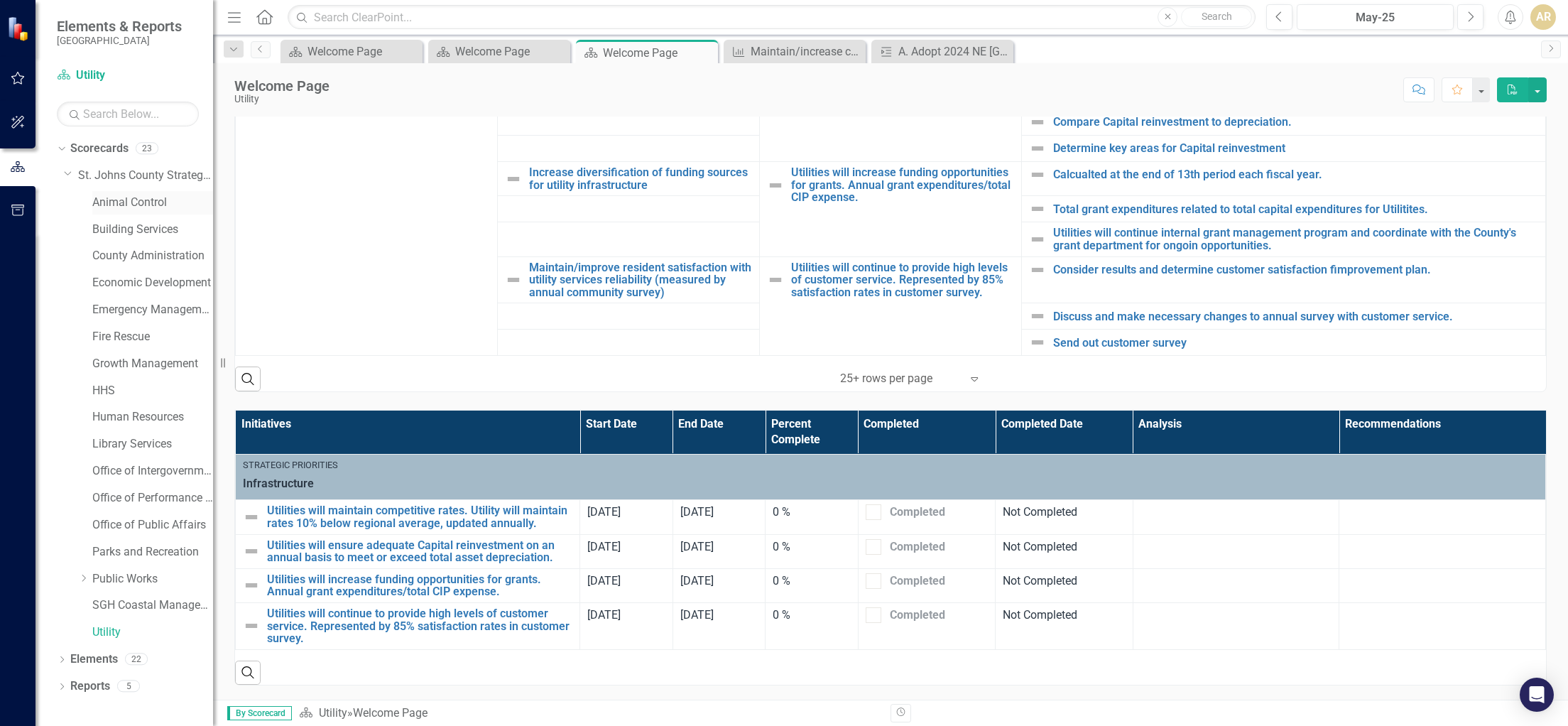 click on "Animal Control" at bounding box center [153, 202] 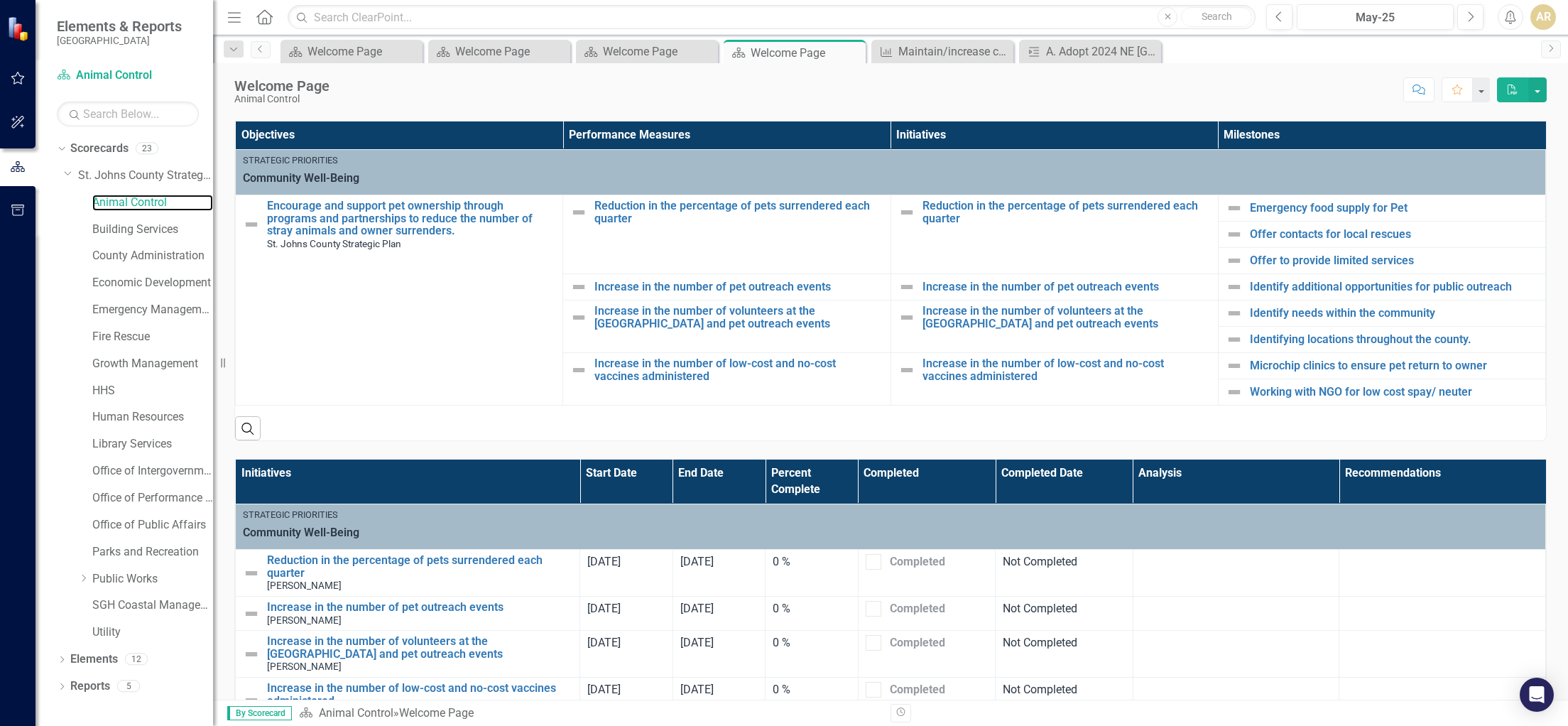 scroll, scrollTop: 215, scrollLeft: 0, axis: vertical 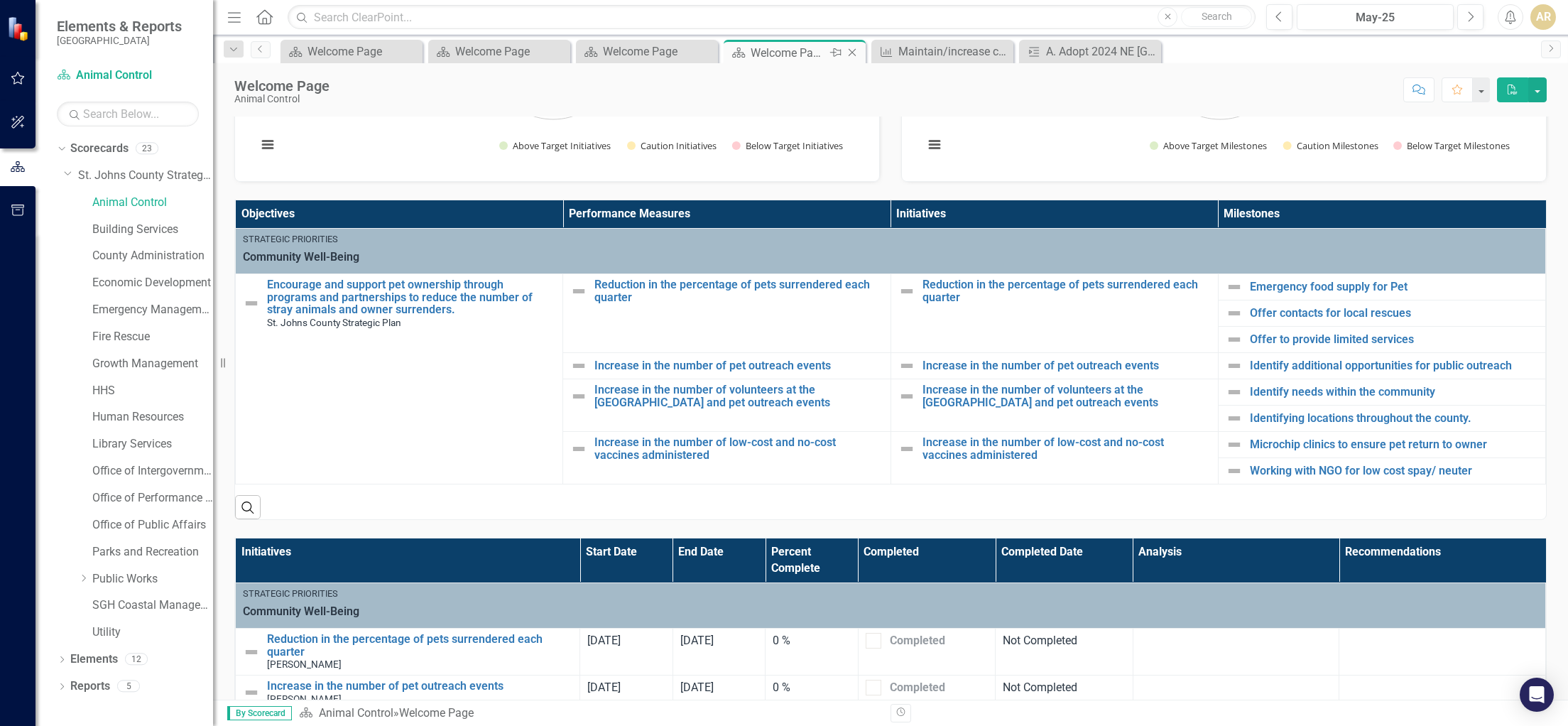 click on "Close" 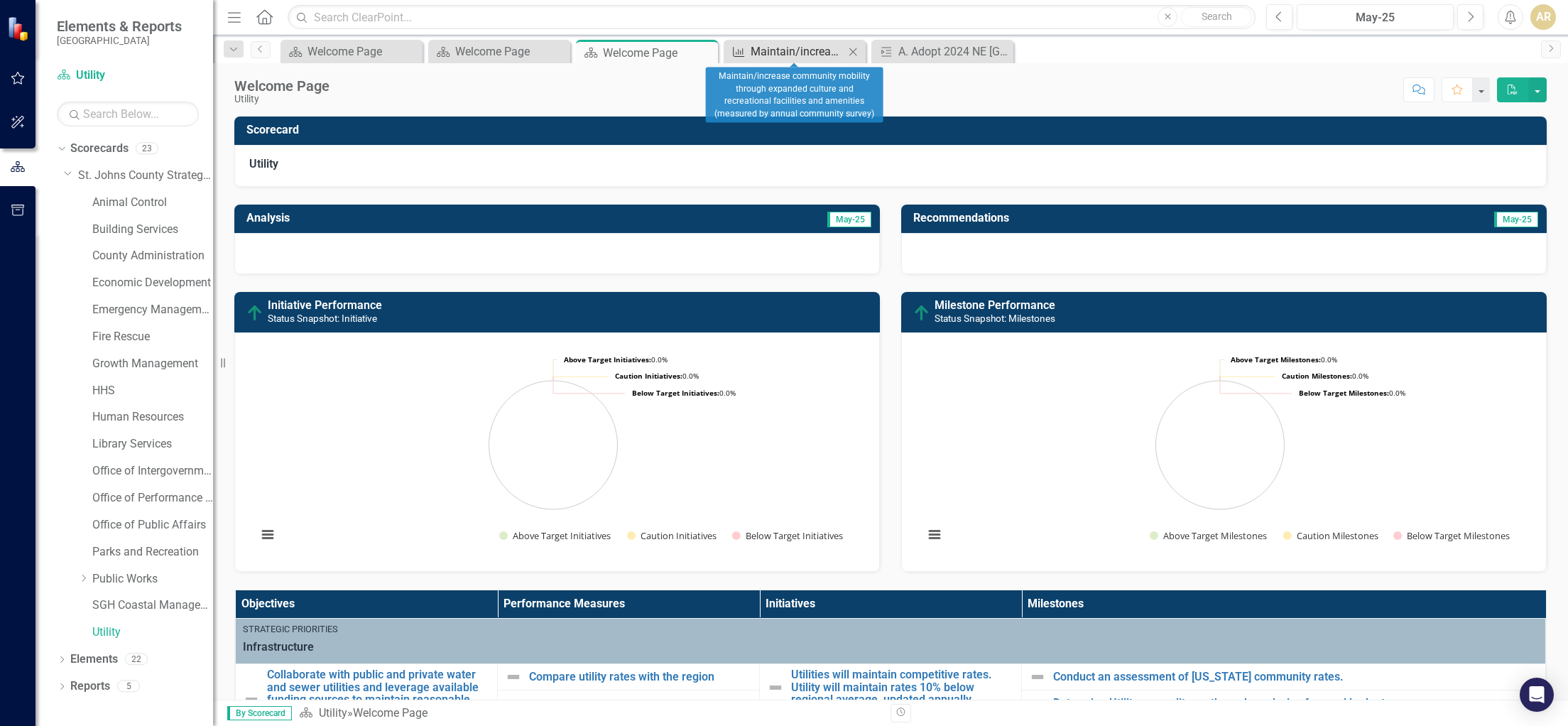 click on "Maintain/increase community mobility through expanded culture and recreational facilities and amenities (measured by annual community survey)" at bounding box center (797, 51) 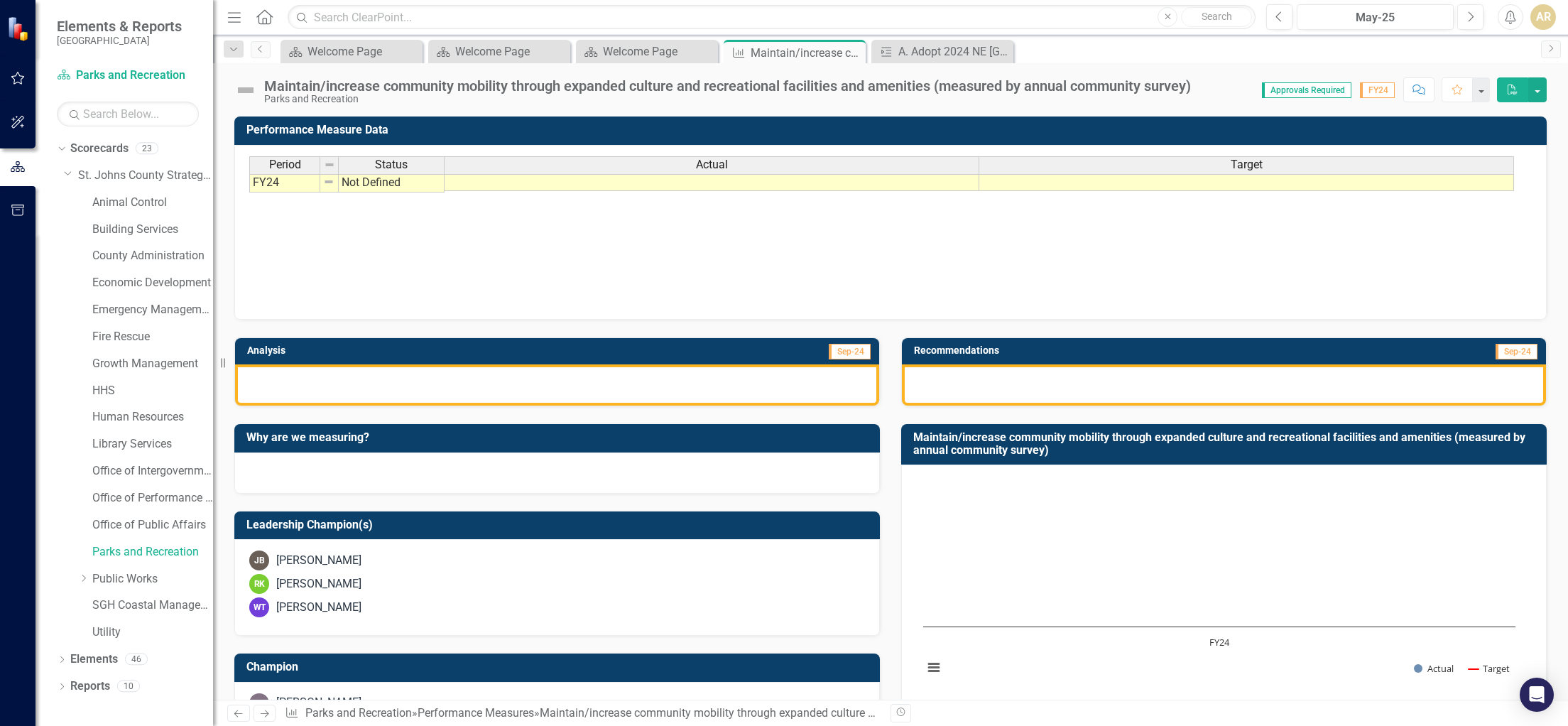 click on "Period Status Actual Target FY24 Not Defined Period Status Actual Target Period Status FY24 Not Defined Period Status" at bounding box center [891, 227] 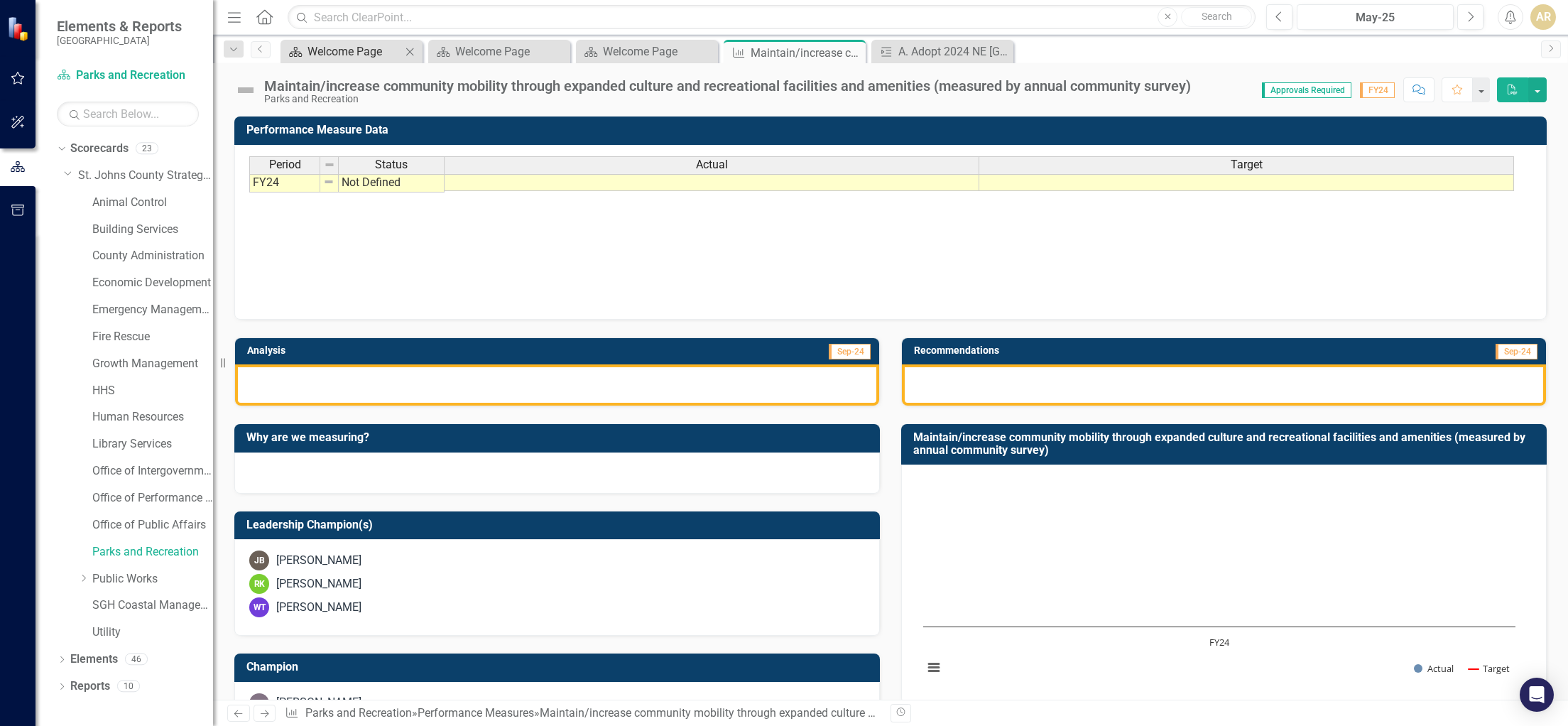 click on "Welcome Page" at bounding box center (354, 51) 